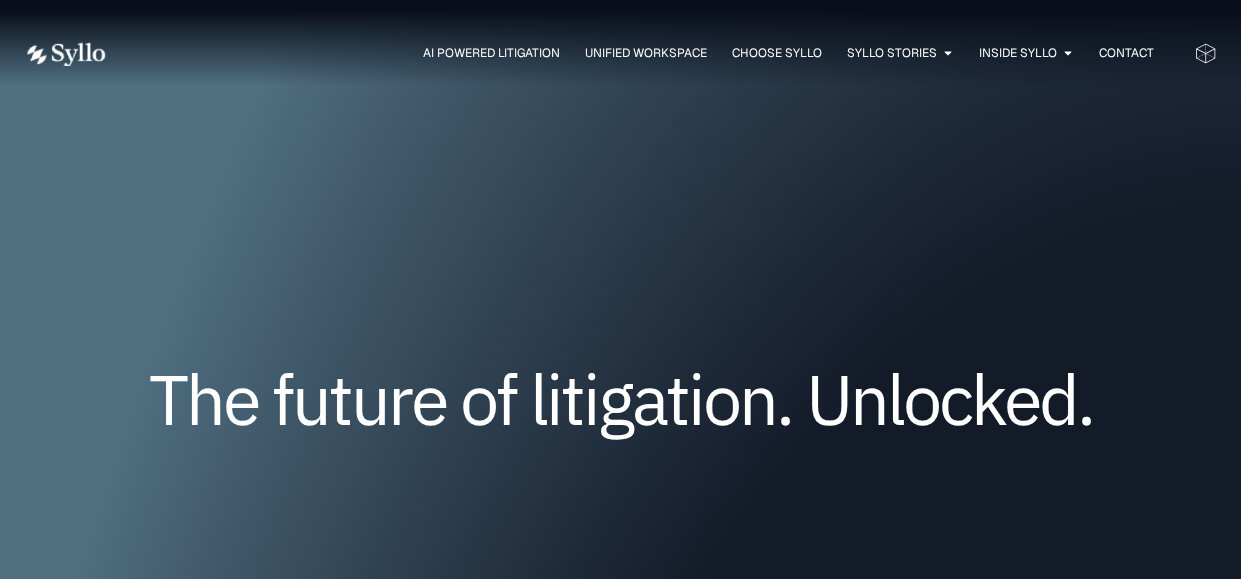 scroll, scrollTop: 0, scrollLeft: 0, axis: both 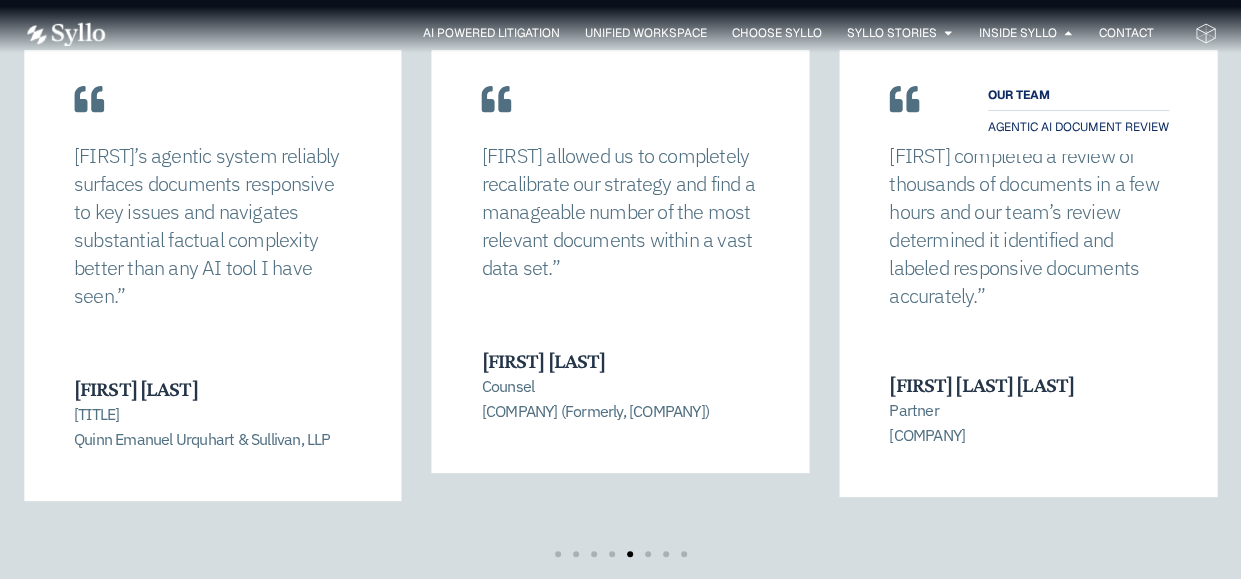 click on "OUR TEAM" at bounding box center [1019, 95] 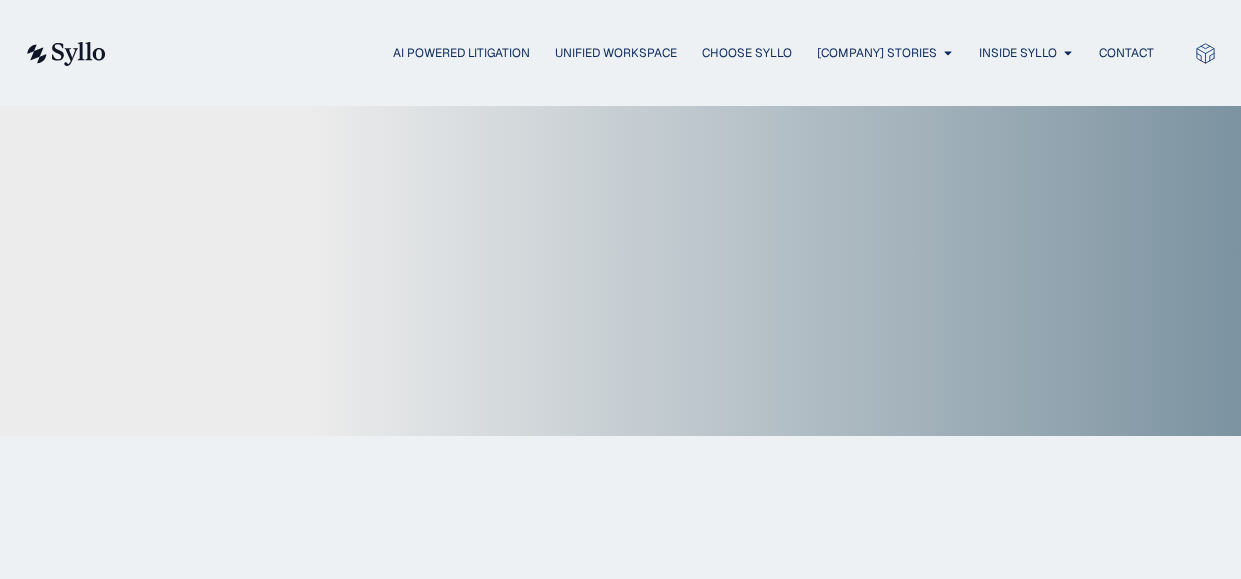 scroll, scrollTop: 0, scrollLeft: 0, axis: both 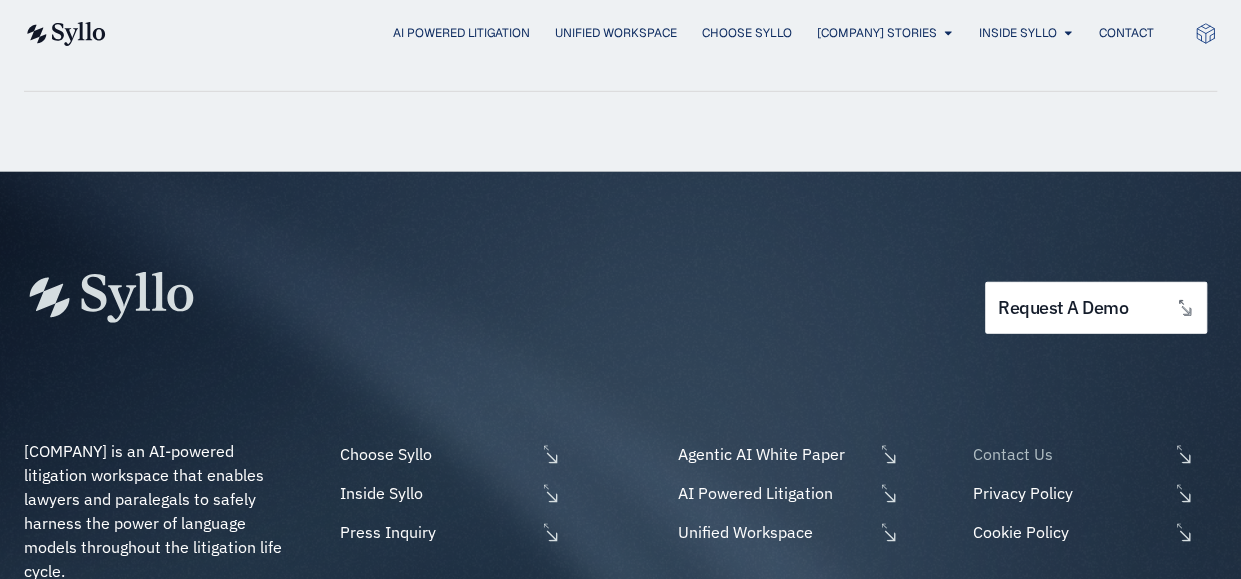 click on "Contact Us" at bounding box center [1068, 454] 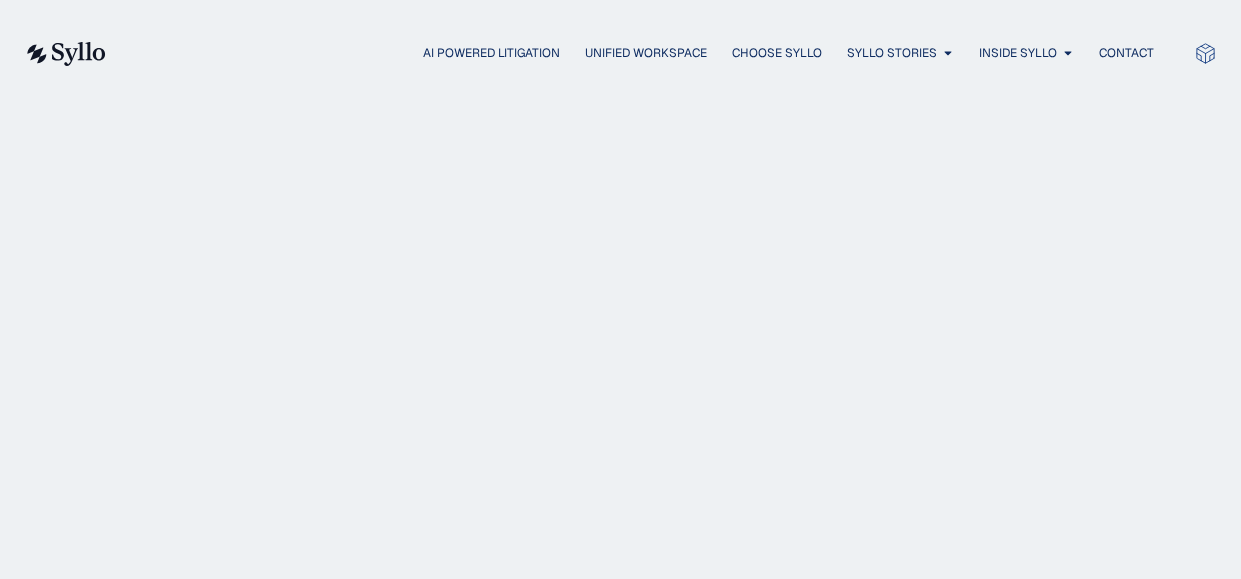 scroll, scrollTop: 0, scrollLeft: 0, axis: both 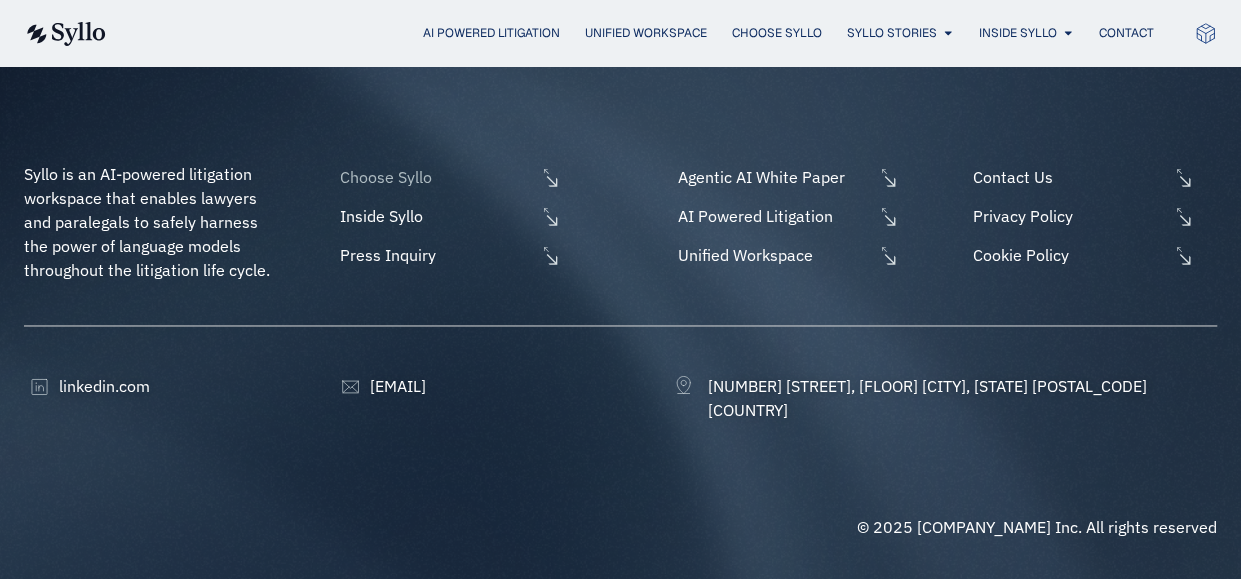 click on "Choose Syllo" at bounding box center (435, 177) 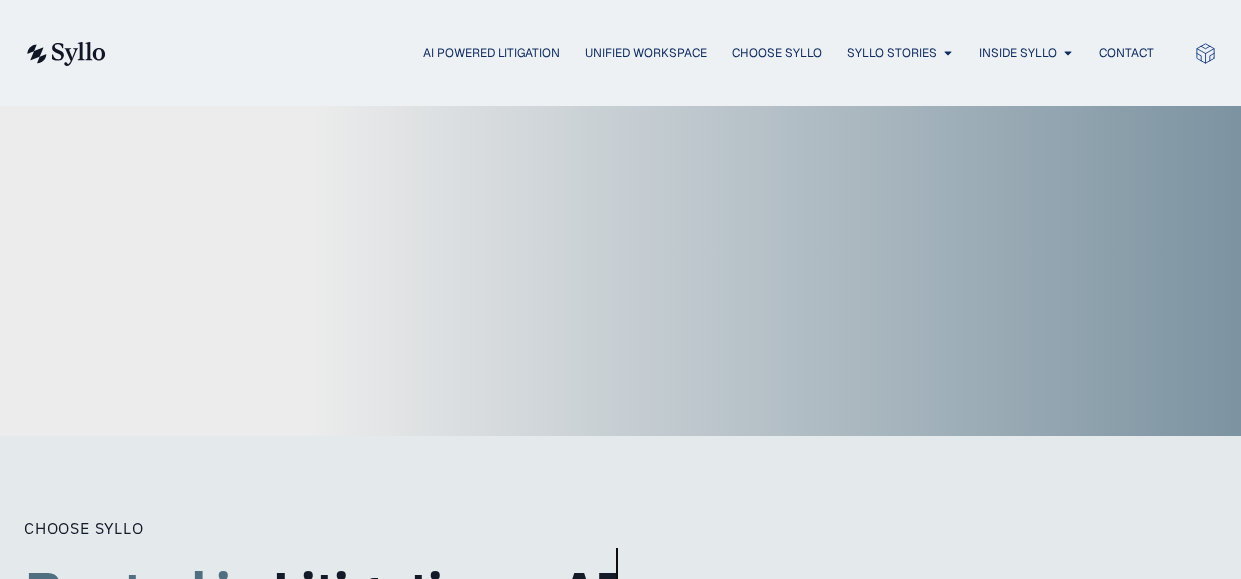 scroll, scrollTop: 0, scrollLeft: 0, axis: both 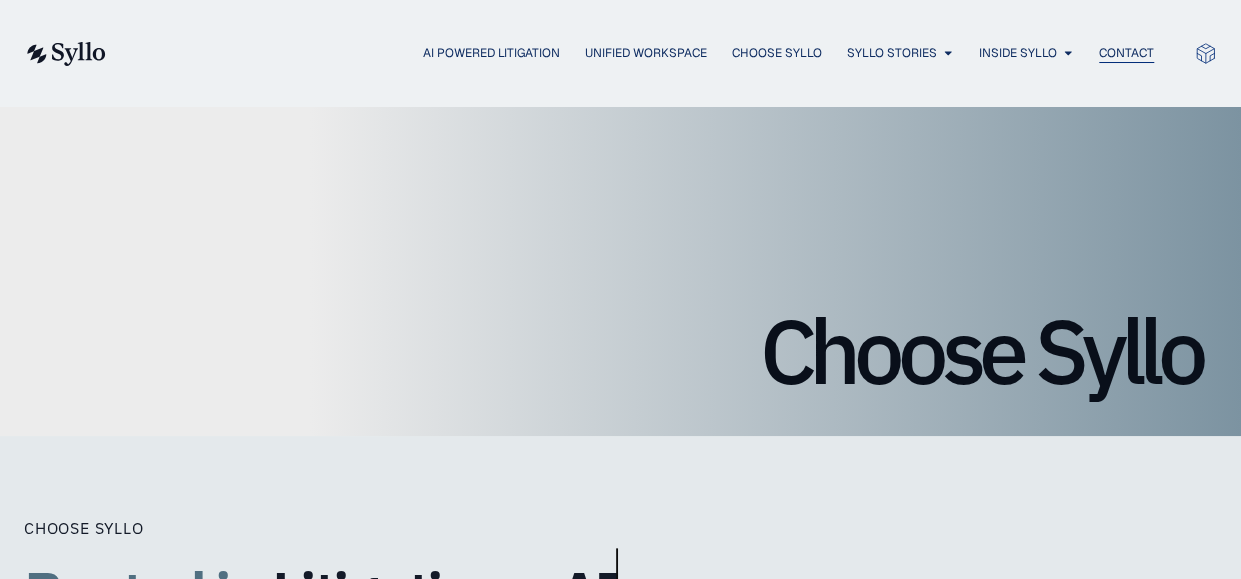 click on "Contact" at bounding box center [1126, 53] 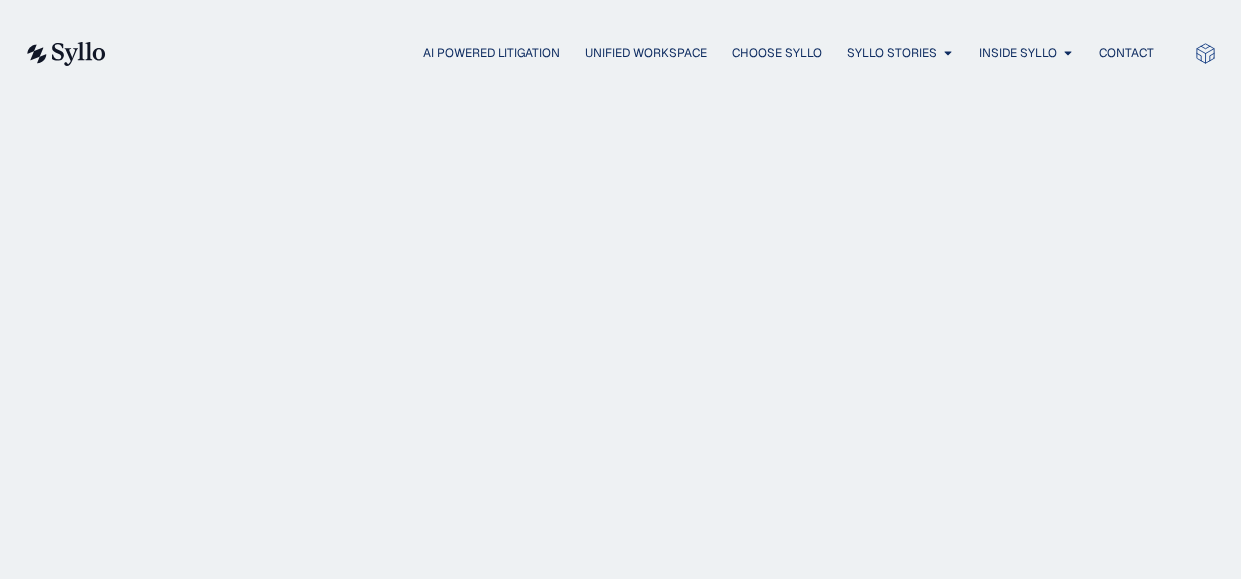 scroll, scrollTop: 0, scrollLeft: 0, axis: both 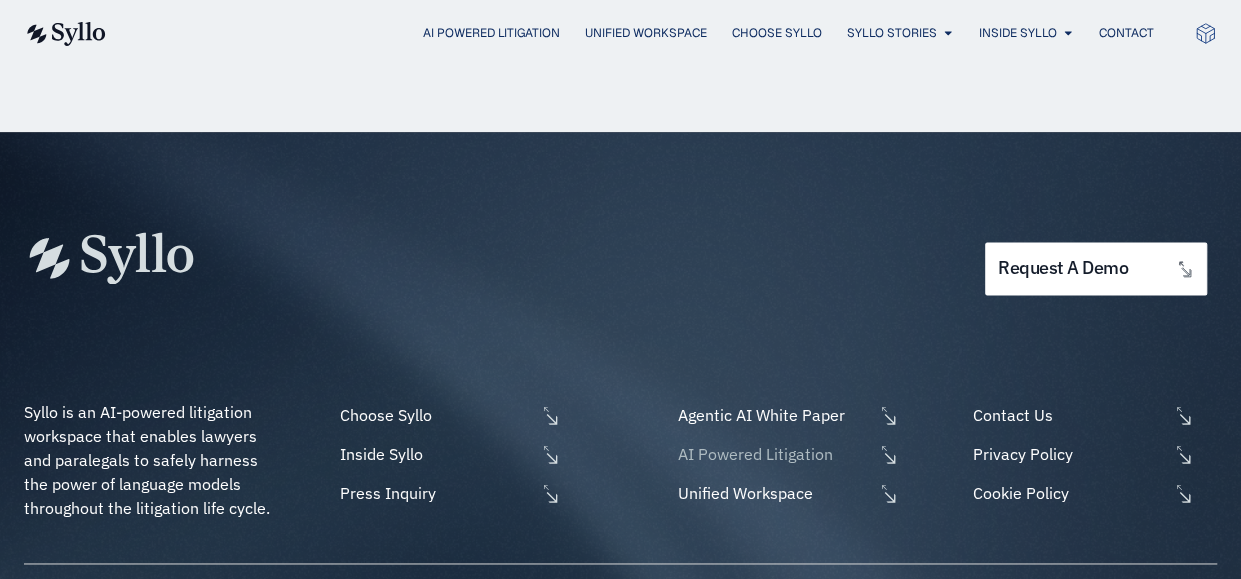 click on "AI Powered Litigation" at bounding box center [773, 454] 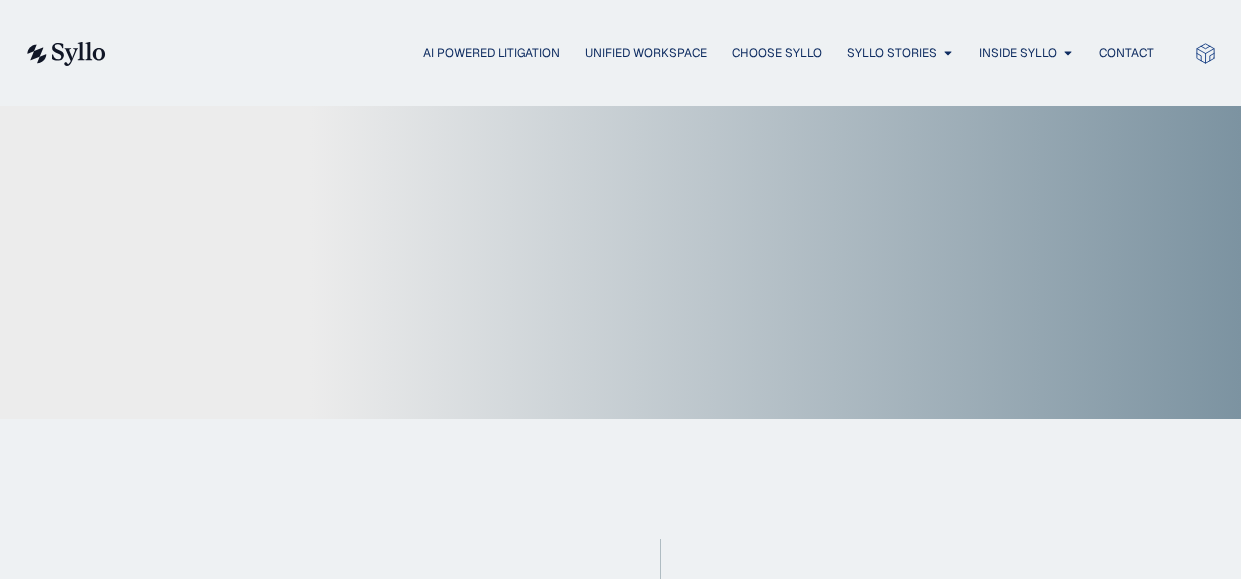 scroll, scrollTop: 0, scrollLeft: 0, axis: both 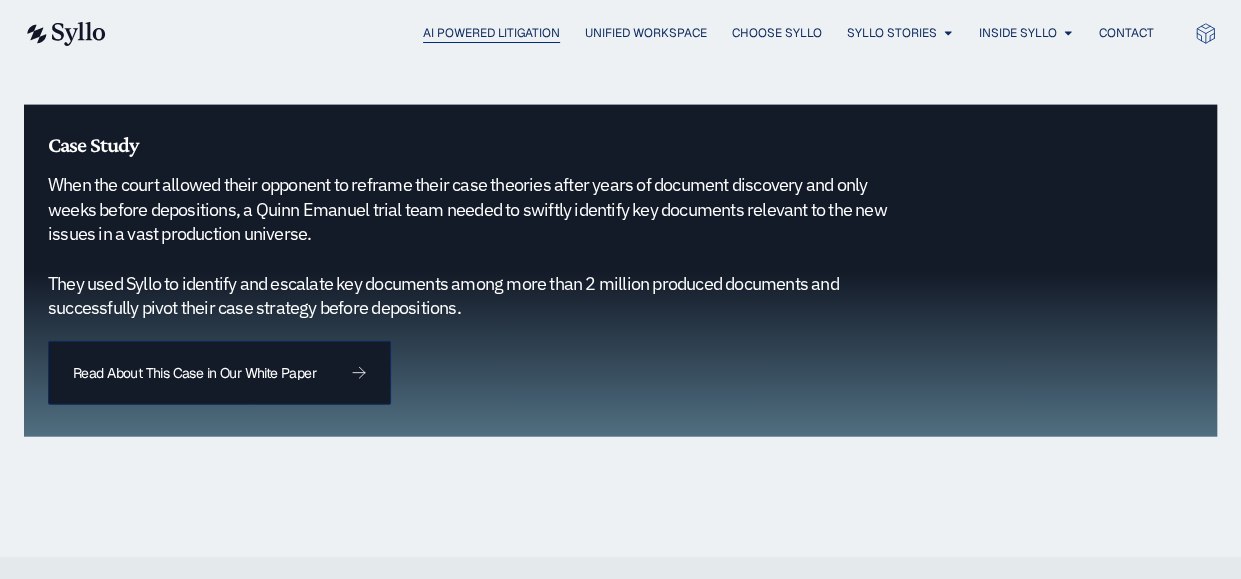 click on "AI Powered Litigation" at bounding box center [491, 33] 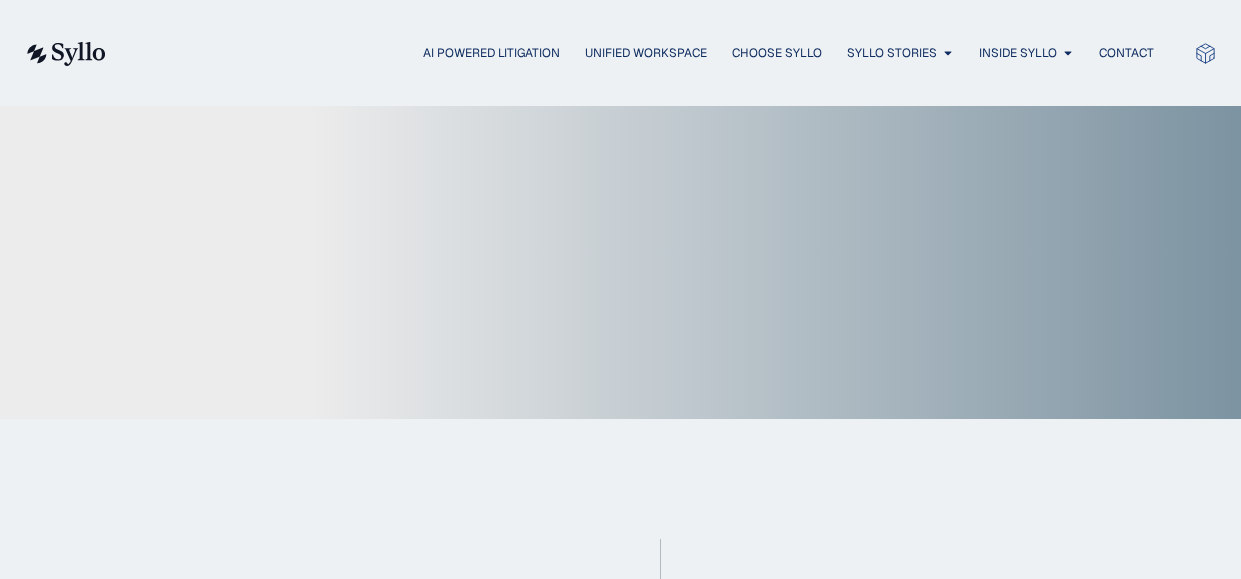 scroll, scrollTop: 0, scrollLeft: 0, axis: both 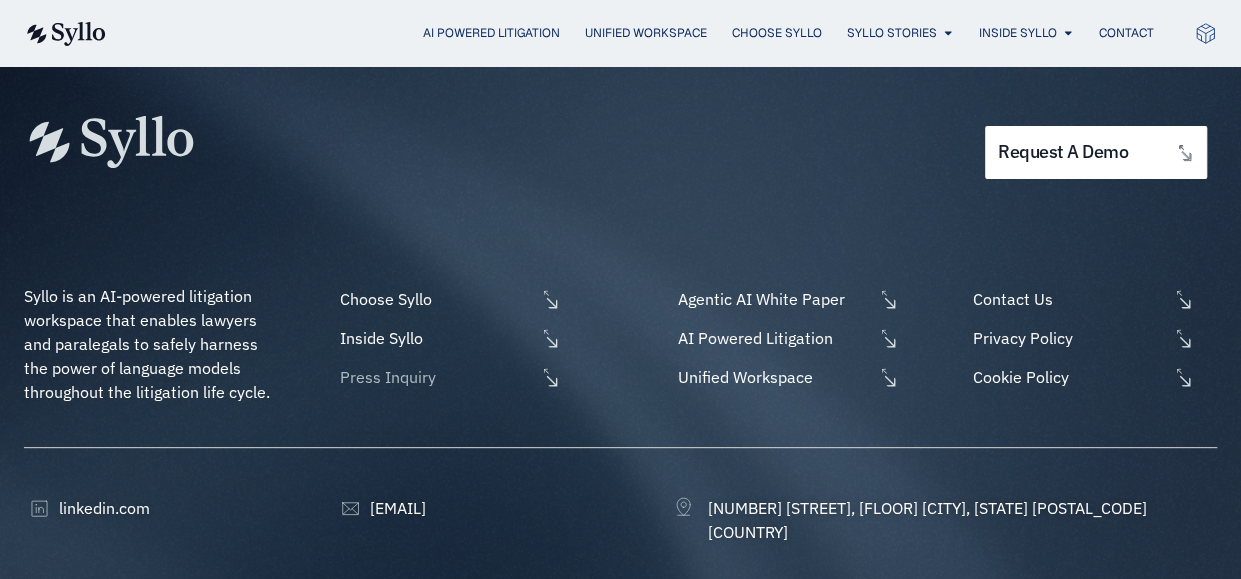 click on "Press Inquiry" at bounding box center [435, 377] 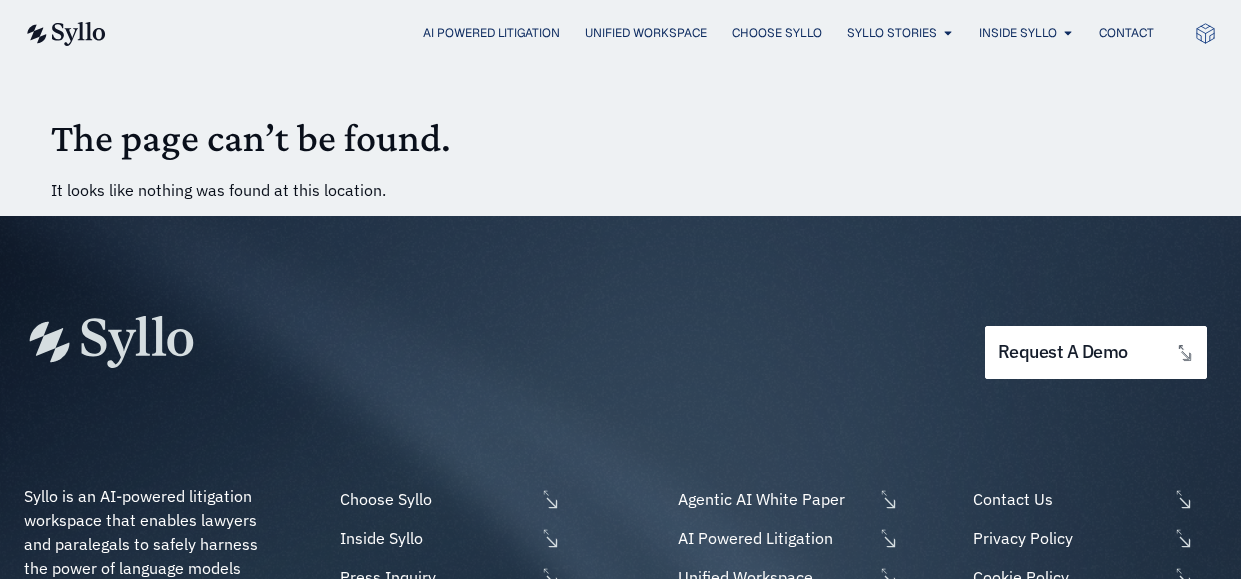 scroll, scrollTop: 198, scrollLeft: 0, axis: vertical 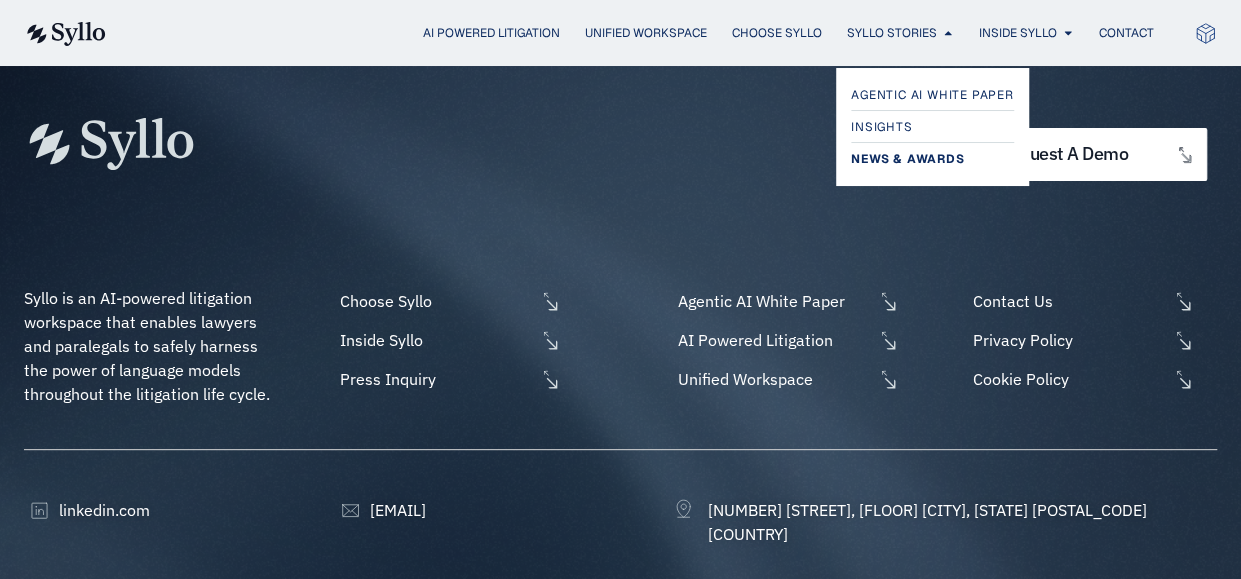 click on "News & Awards" at bounding box center (907, 159) 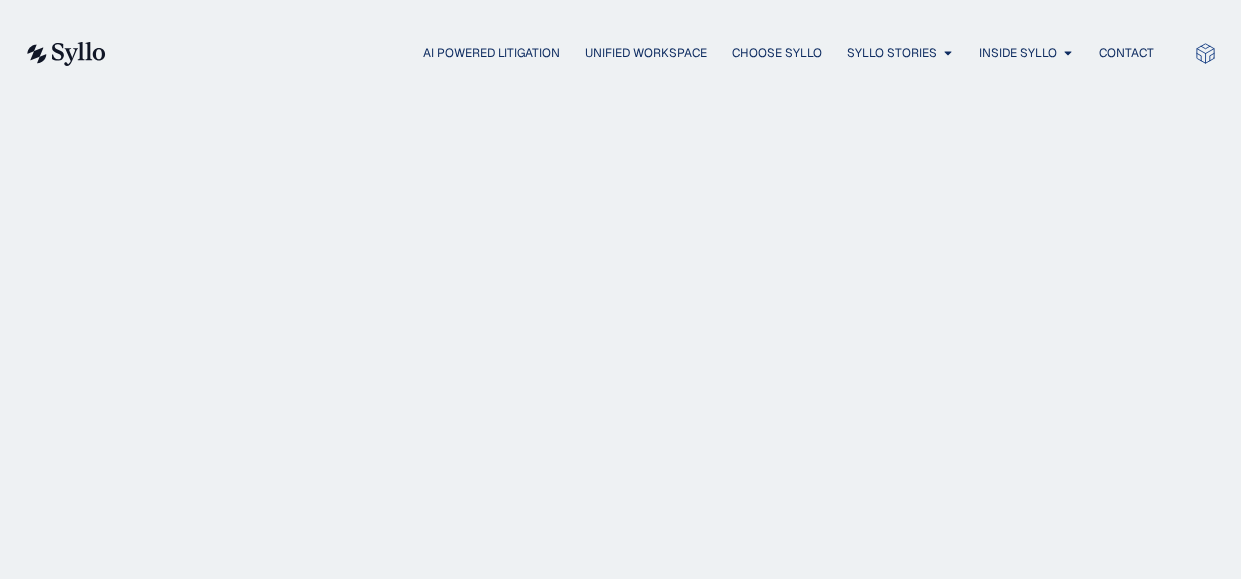scroll, scrollTop: 0, scrollLeft: 0, axis: both 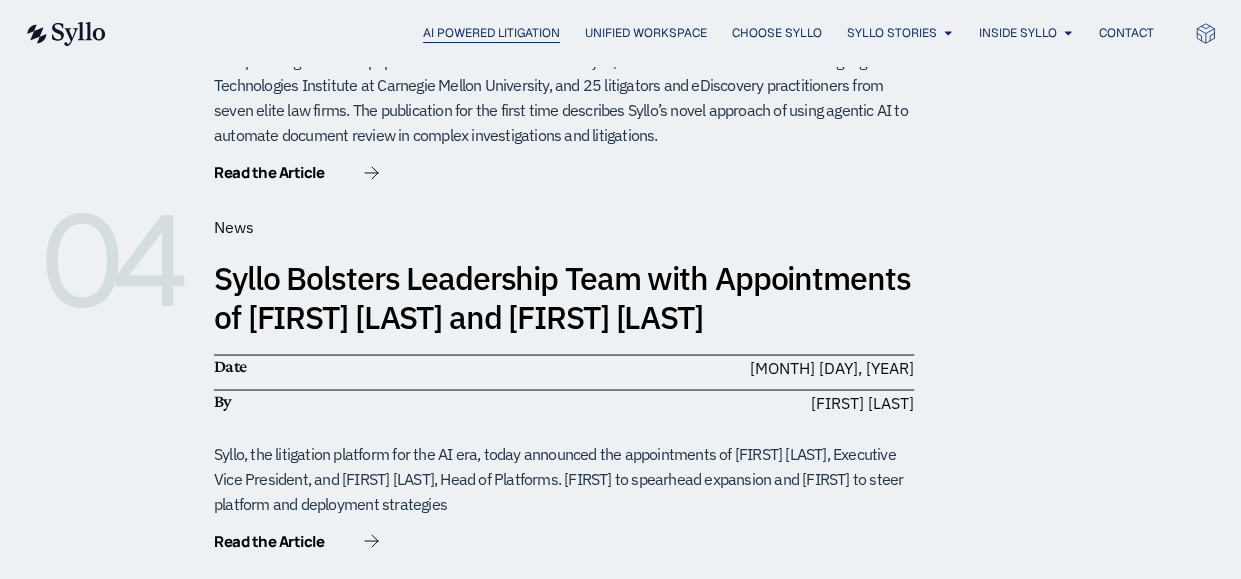 click on "AI Powered Litigation" at bounding box center [491, 33] 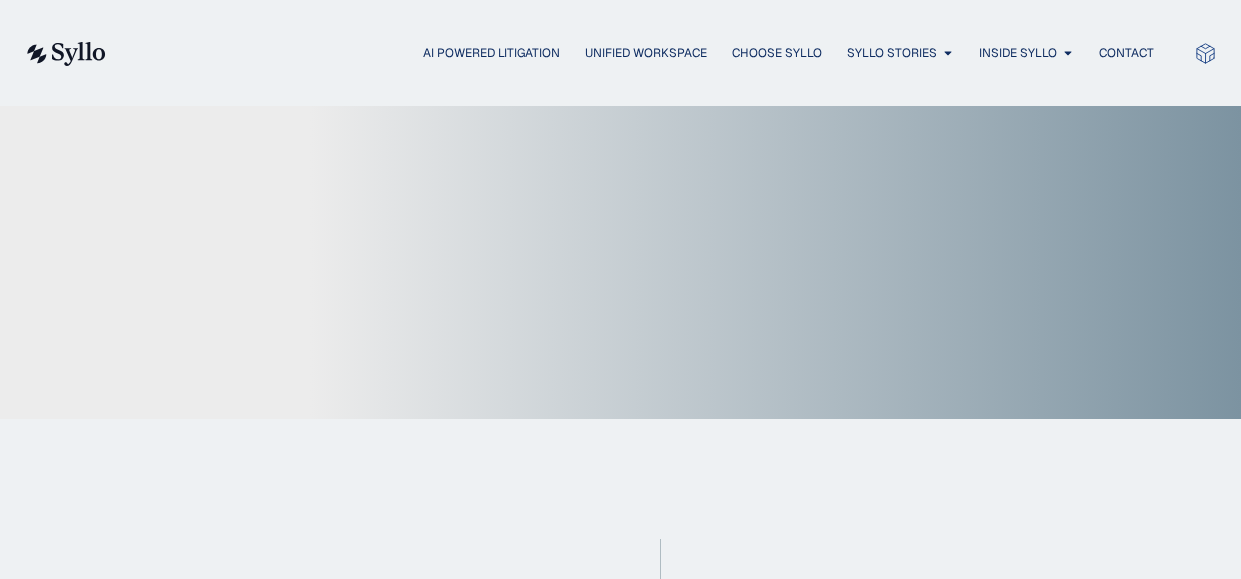 scroll, scrollTop: 0, scrollLeft: 0, axis: both 